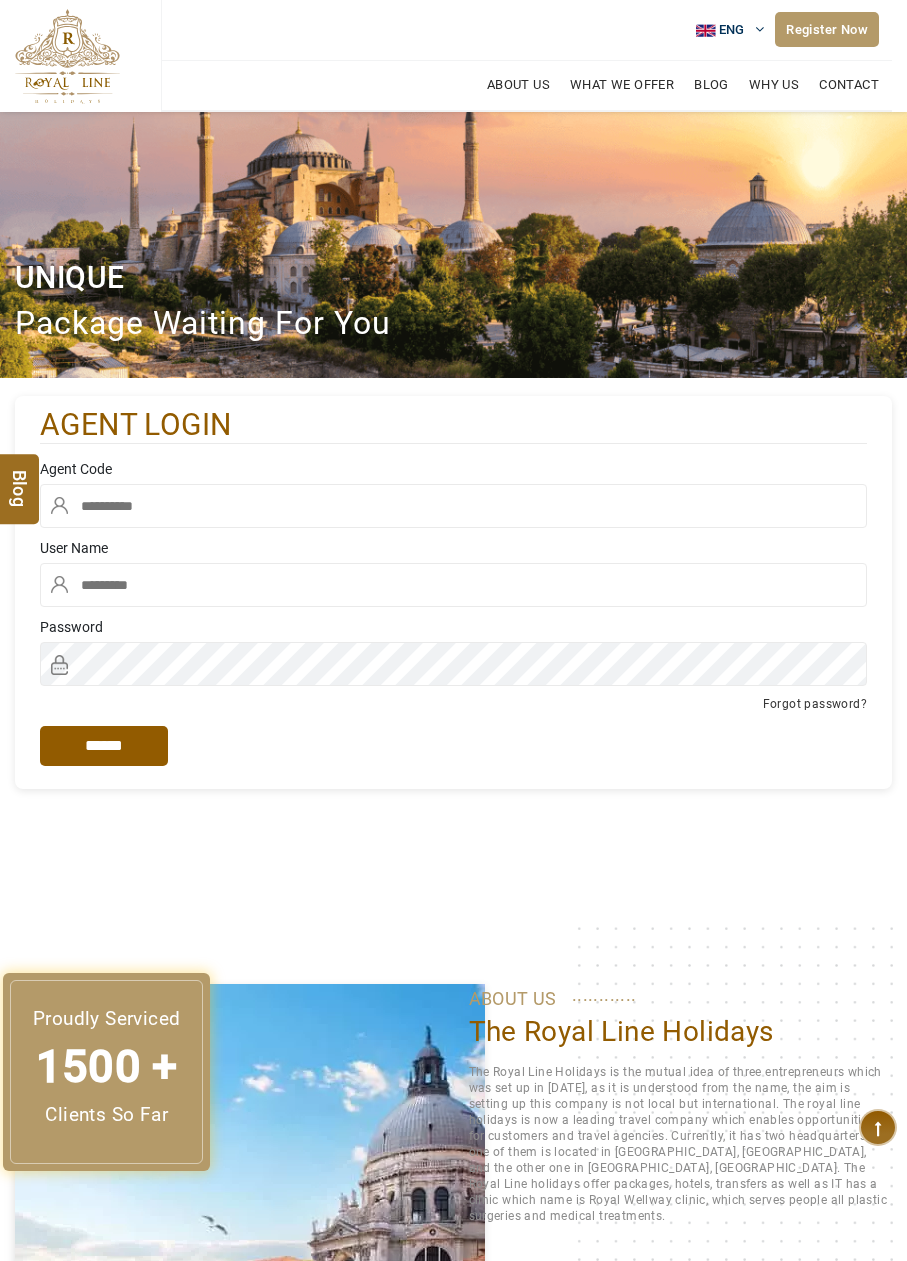 scroll, scrollTop: 0, scrollLeft: 0, axis: both 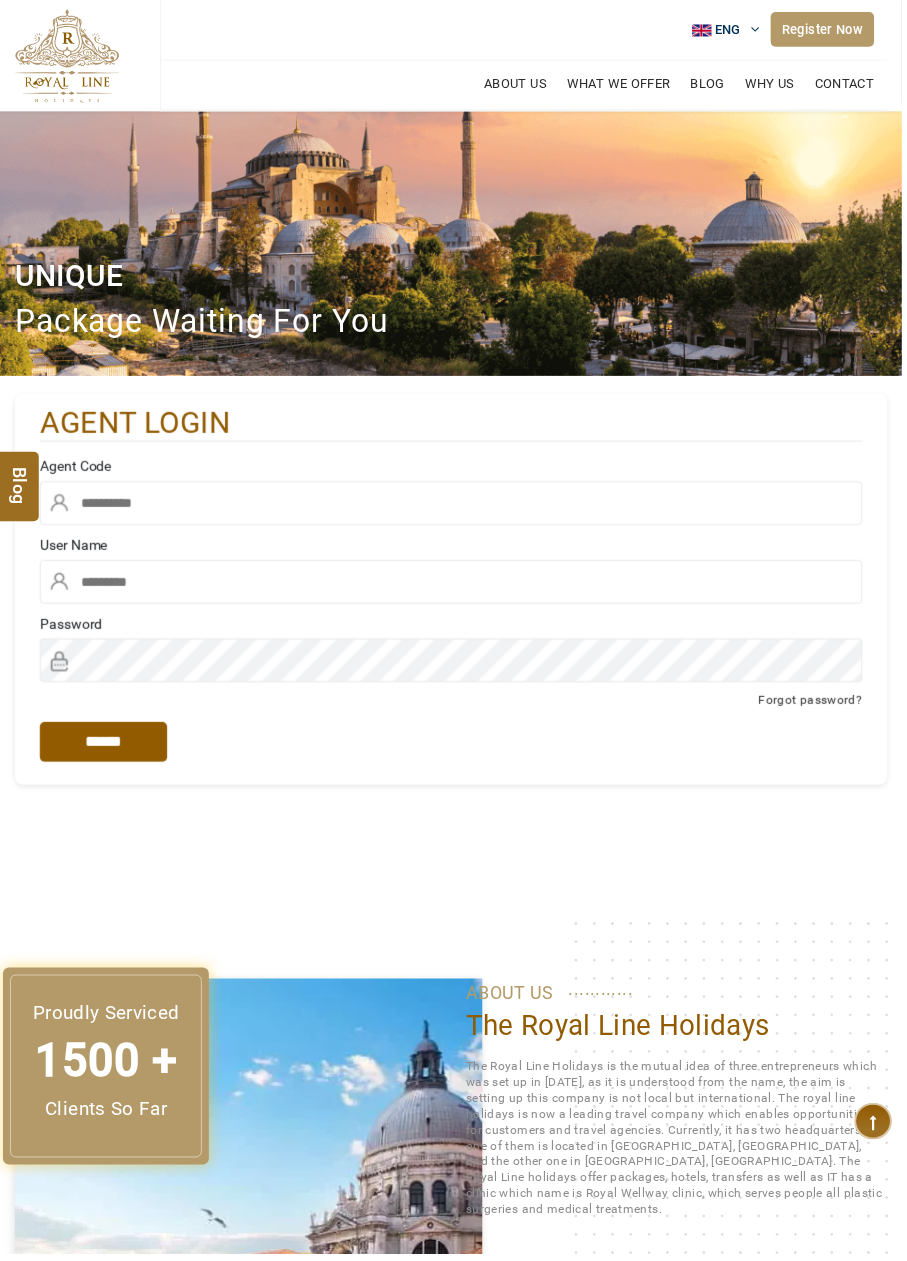 click at bounding box center (453, 506) 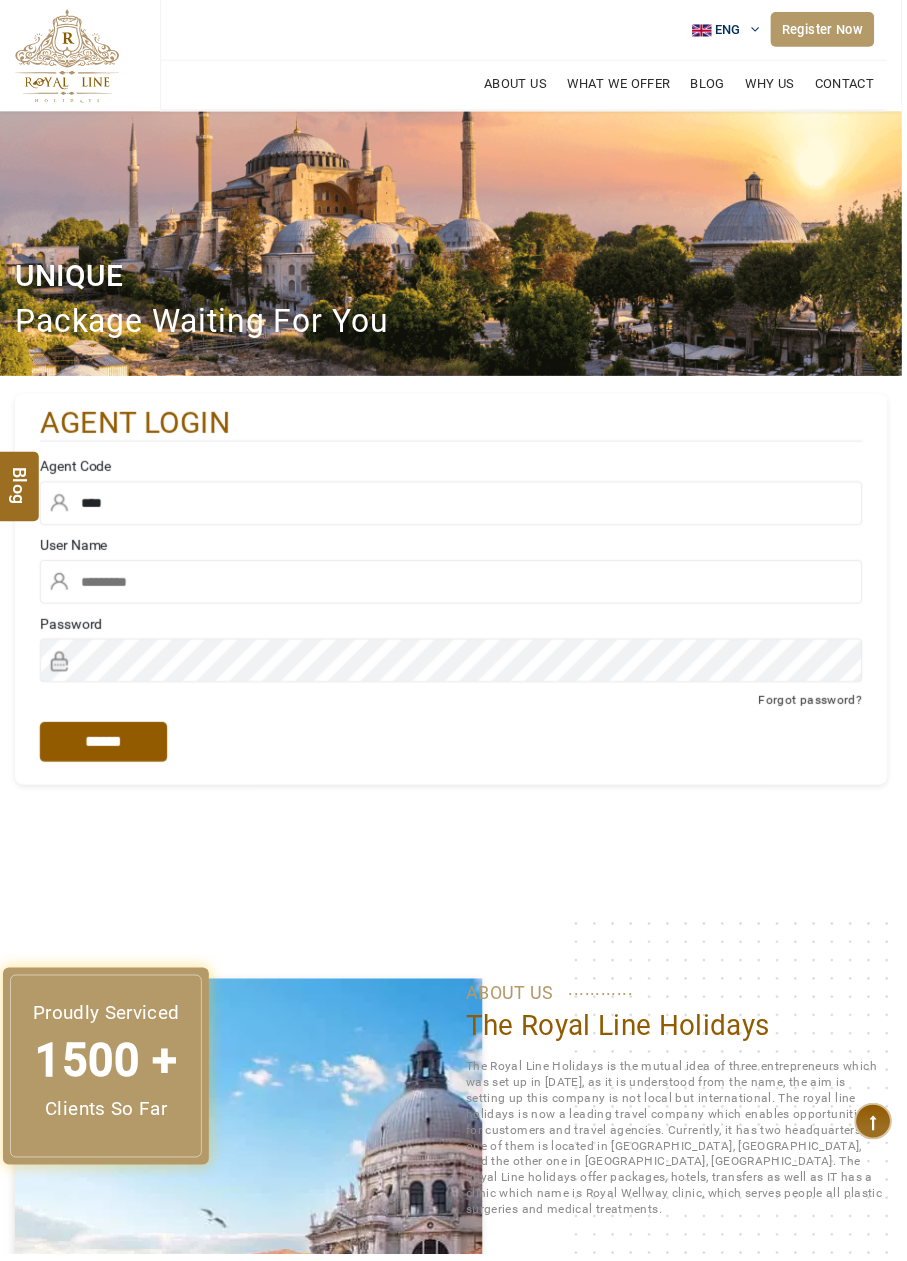 type on "****" 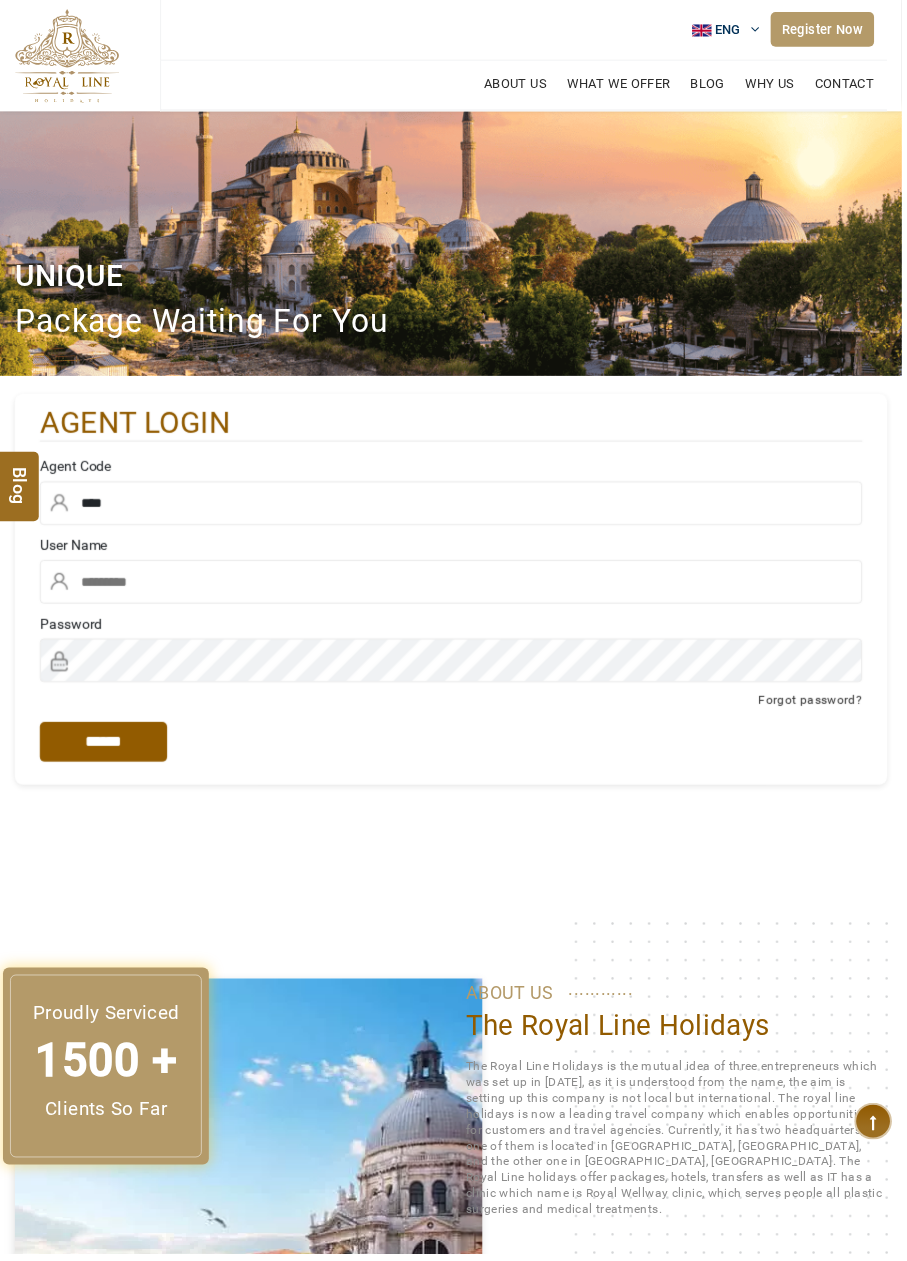 click at bounding box center (453, 585) 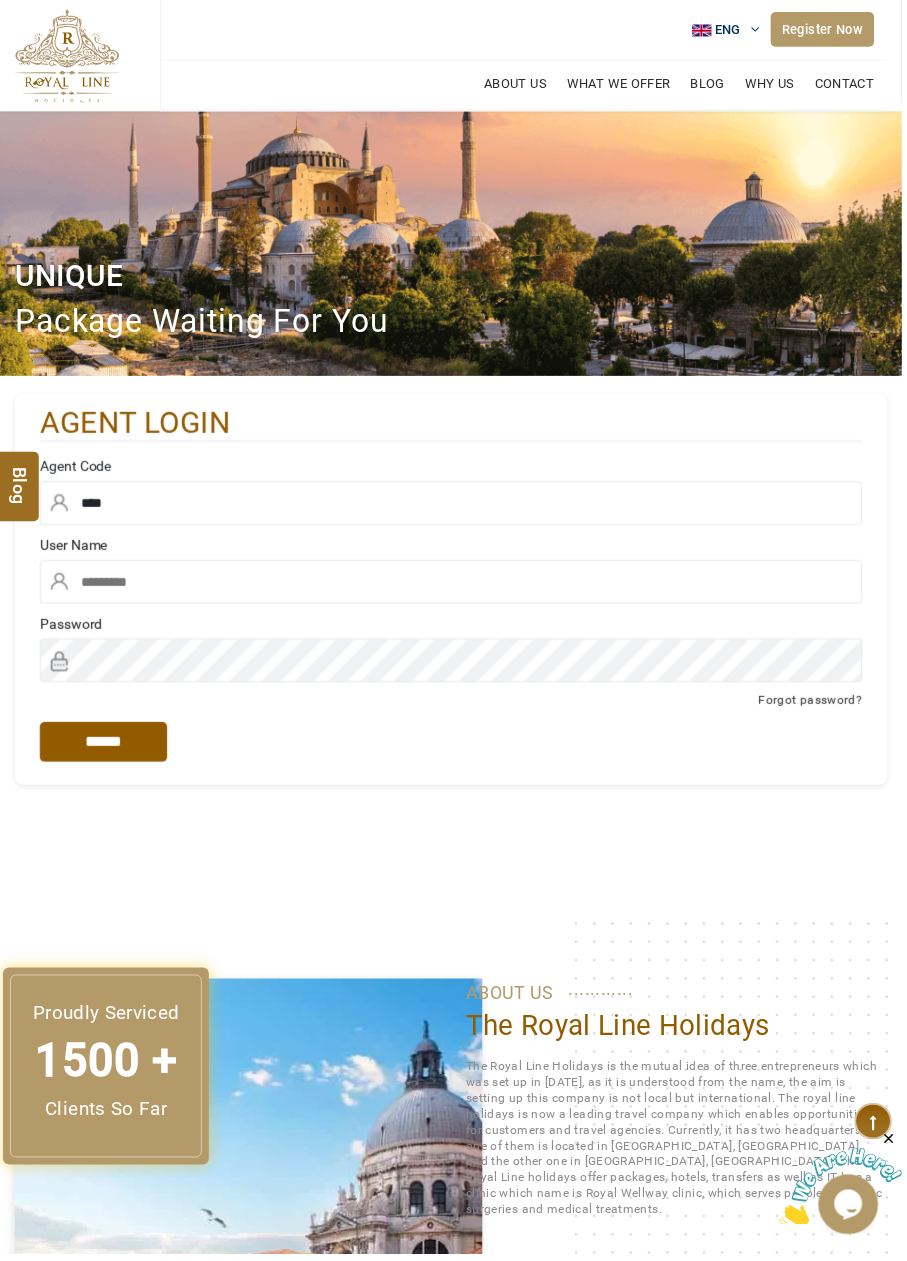 scroll, scrollTop: 0, scrollLeft: 0, axis: both 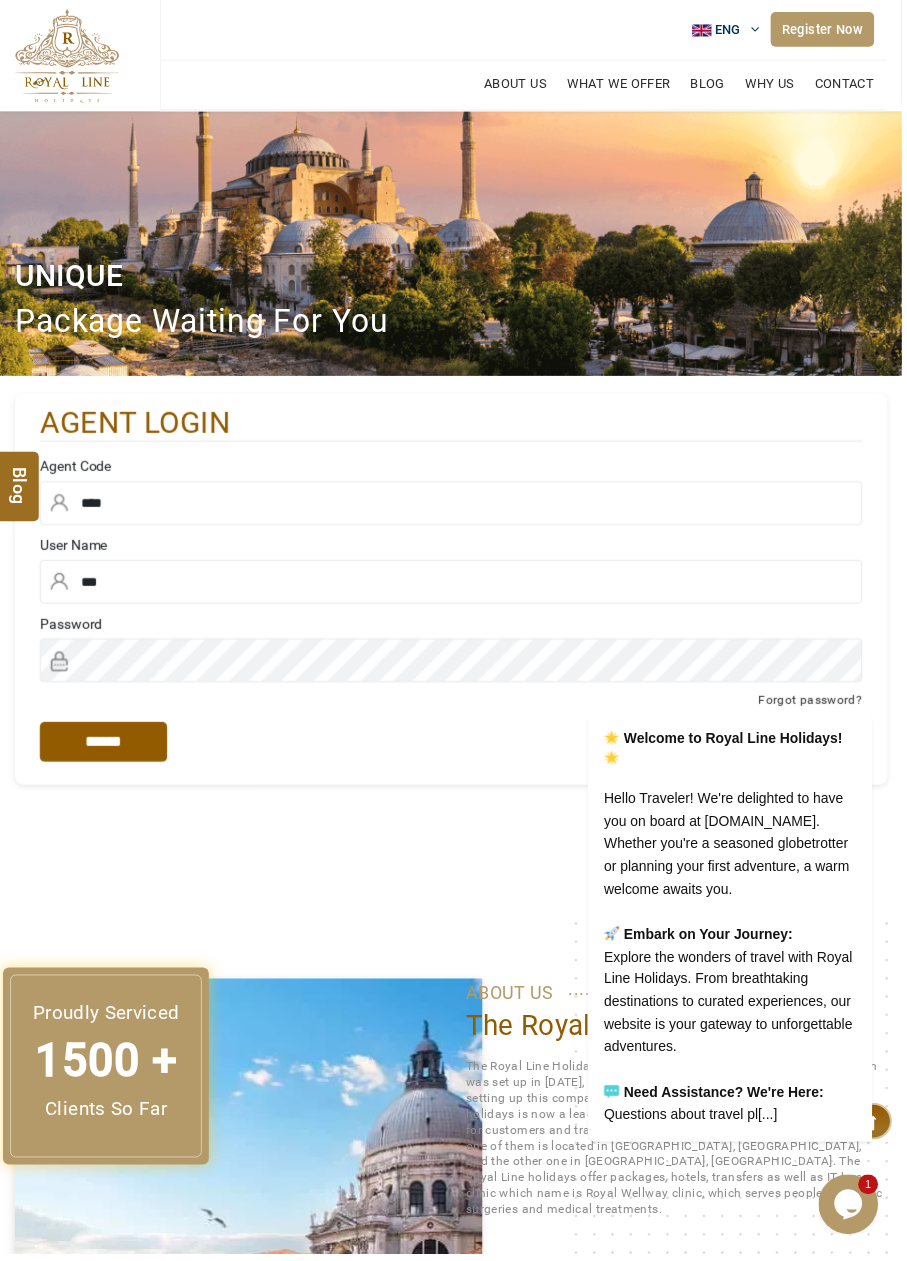 type on "***" 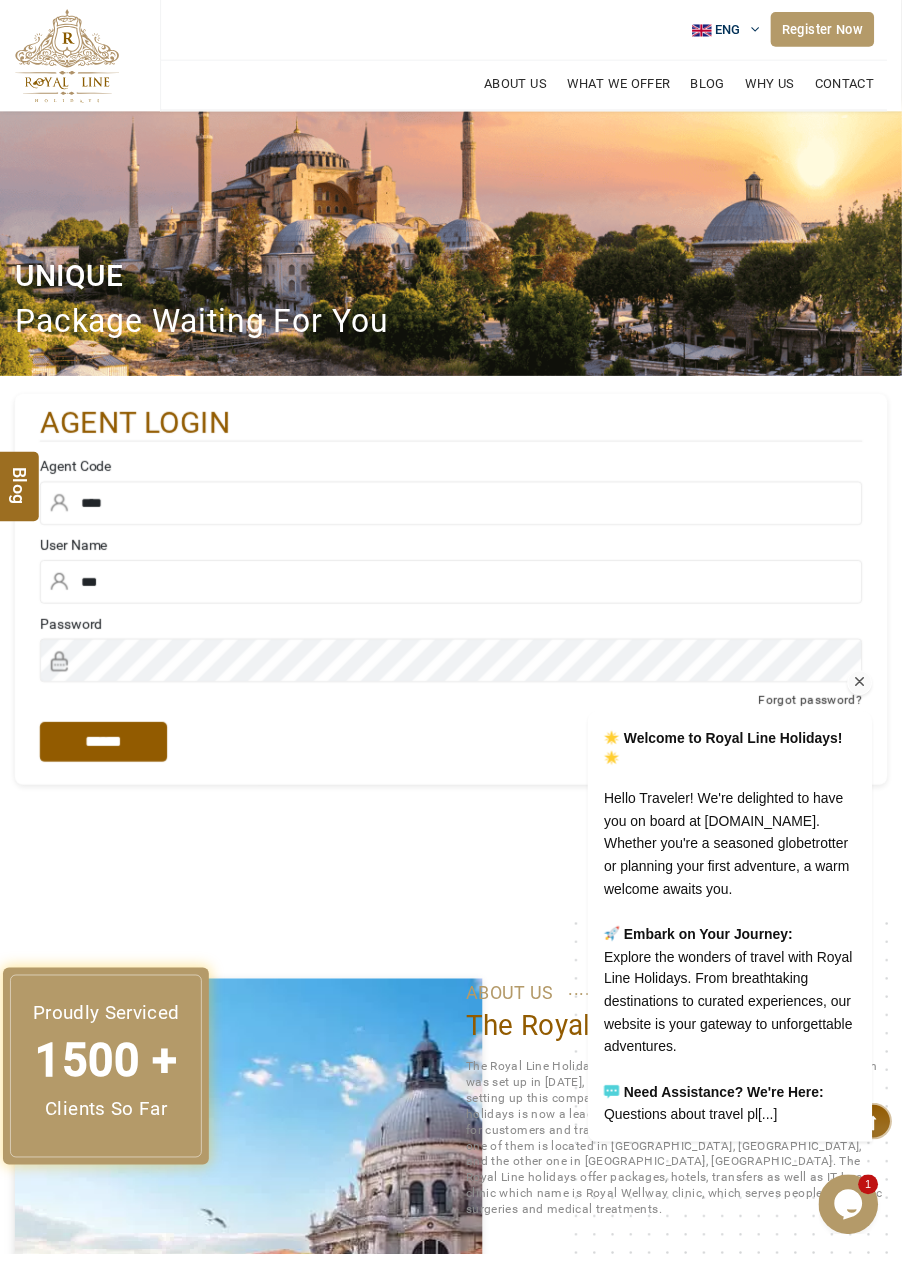 click at bounding box center [705, 683] 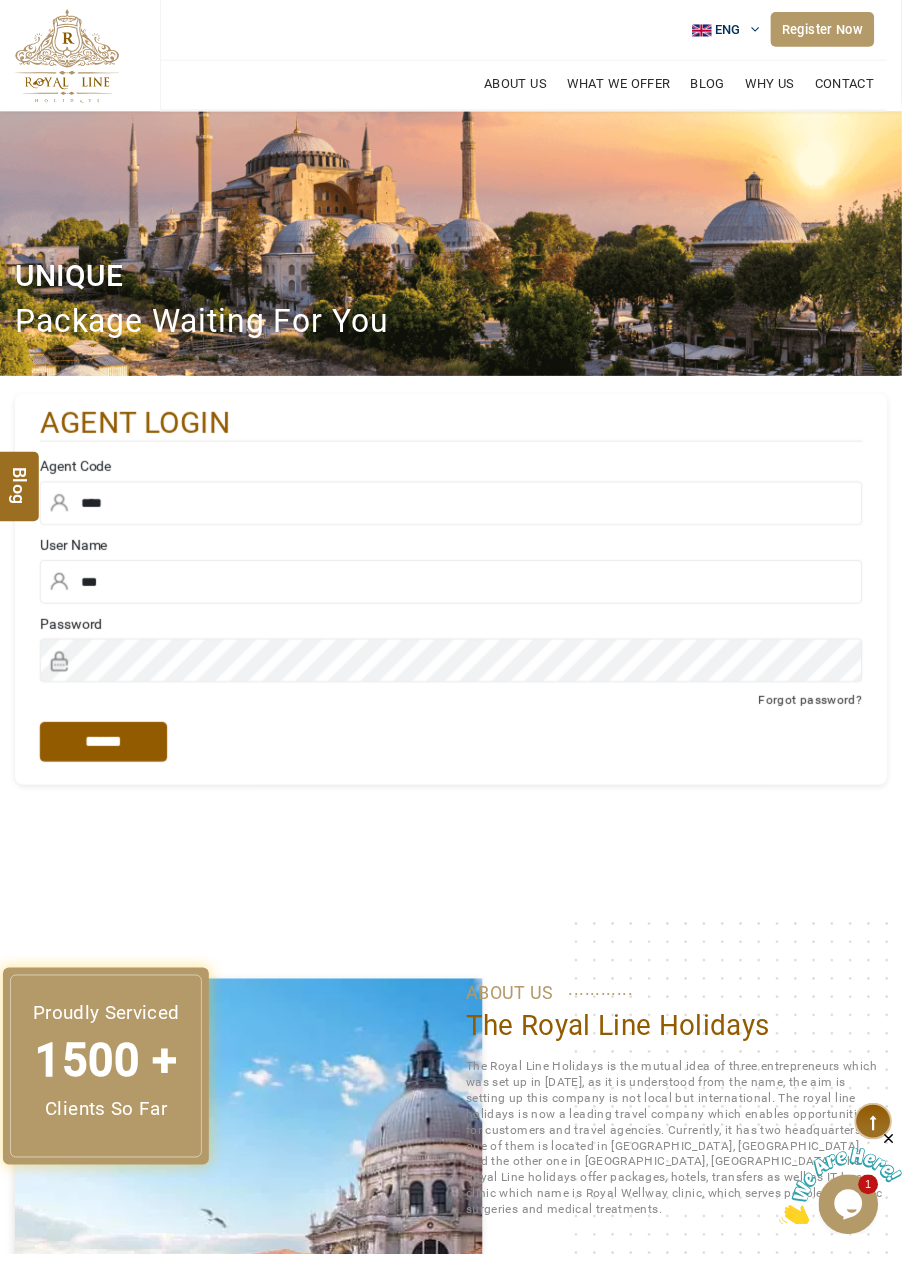 click on "*****" at bounding box center [104, 746] 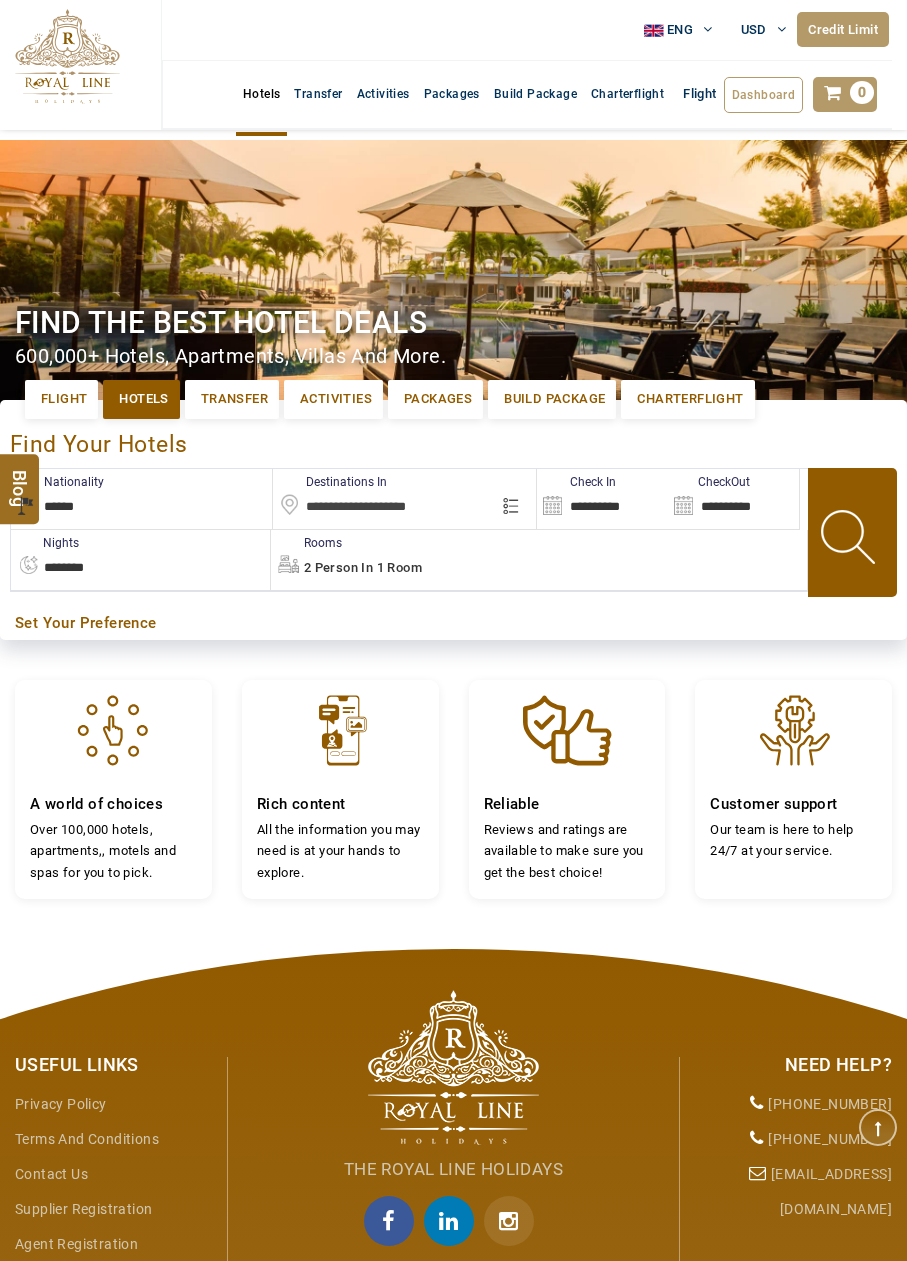 select on "******" 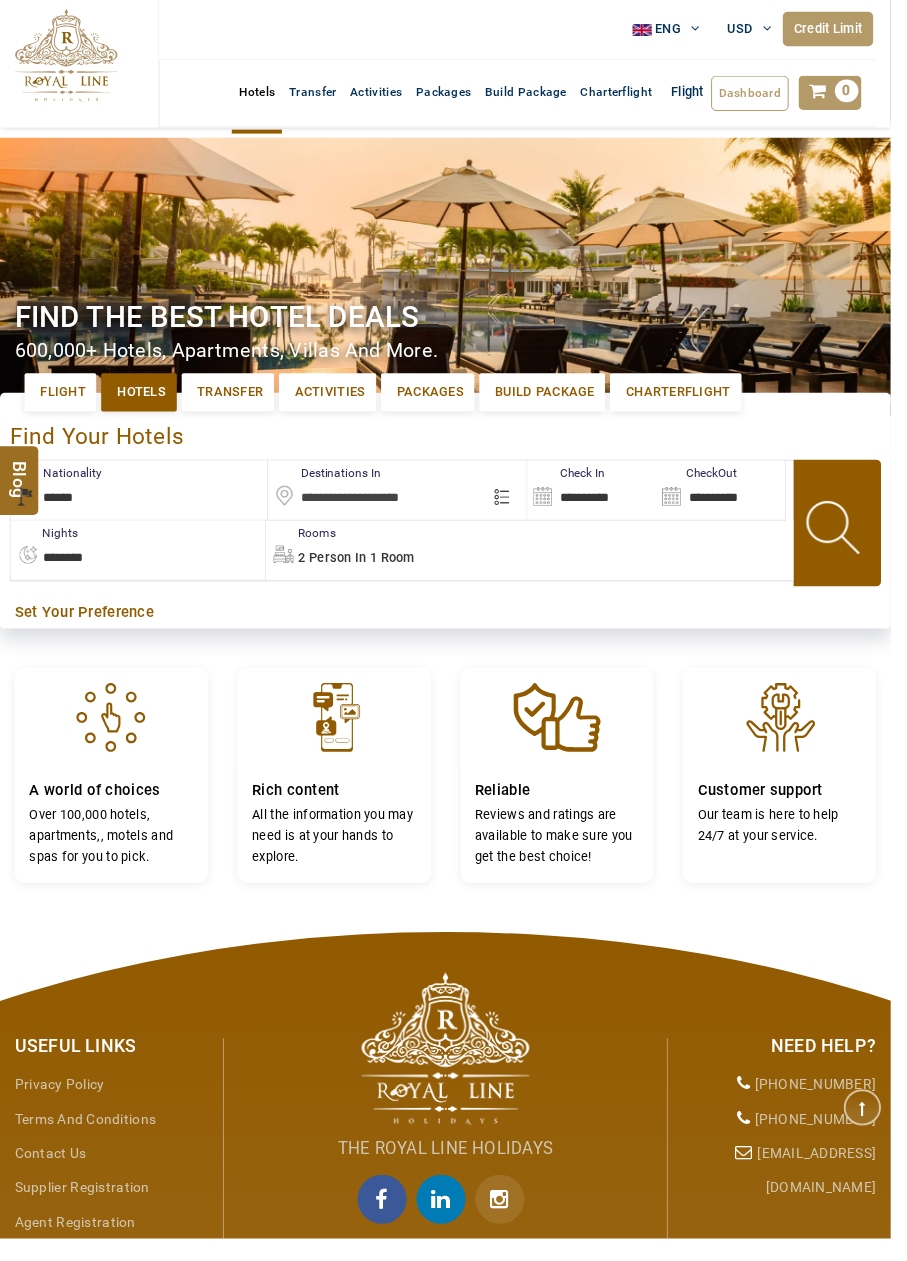 click on "**********" at bounding box center (141, 499) 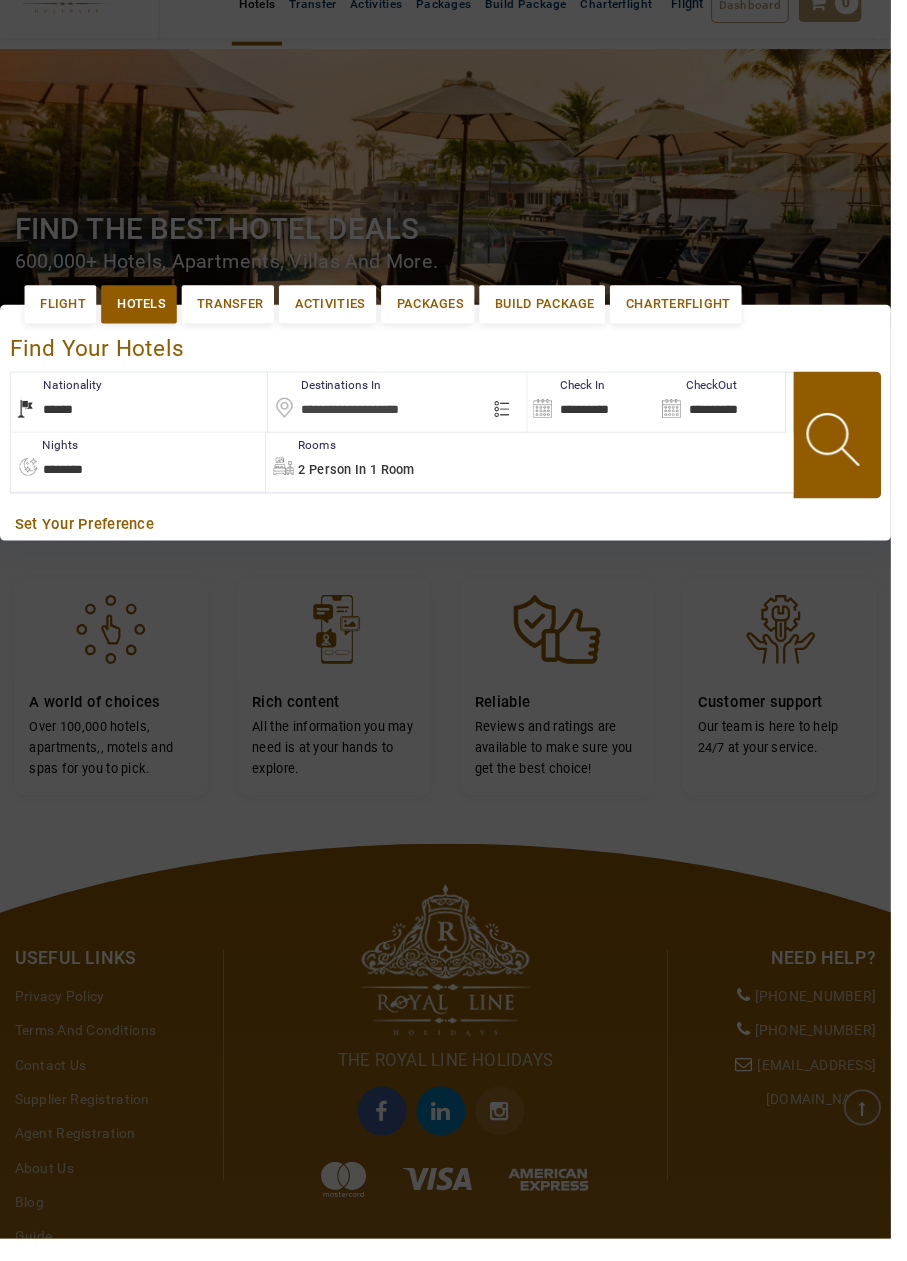 scroll, scrollTop: 188, scrollLeft: 0, axis: vertical 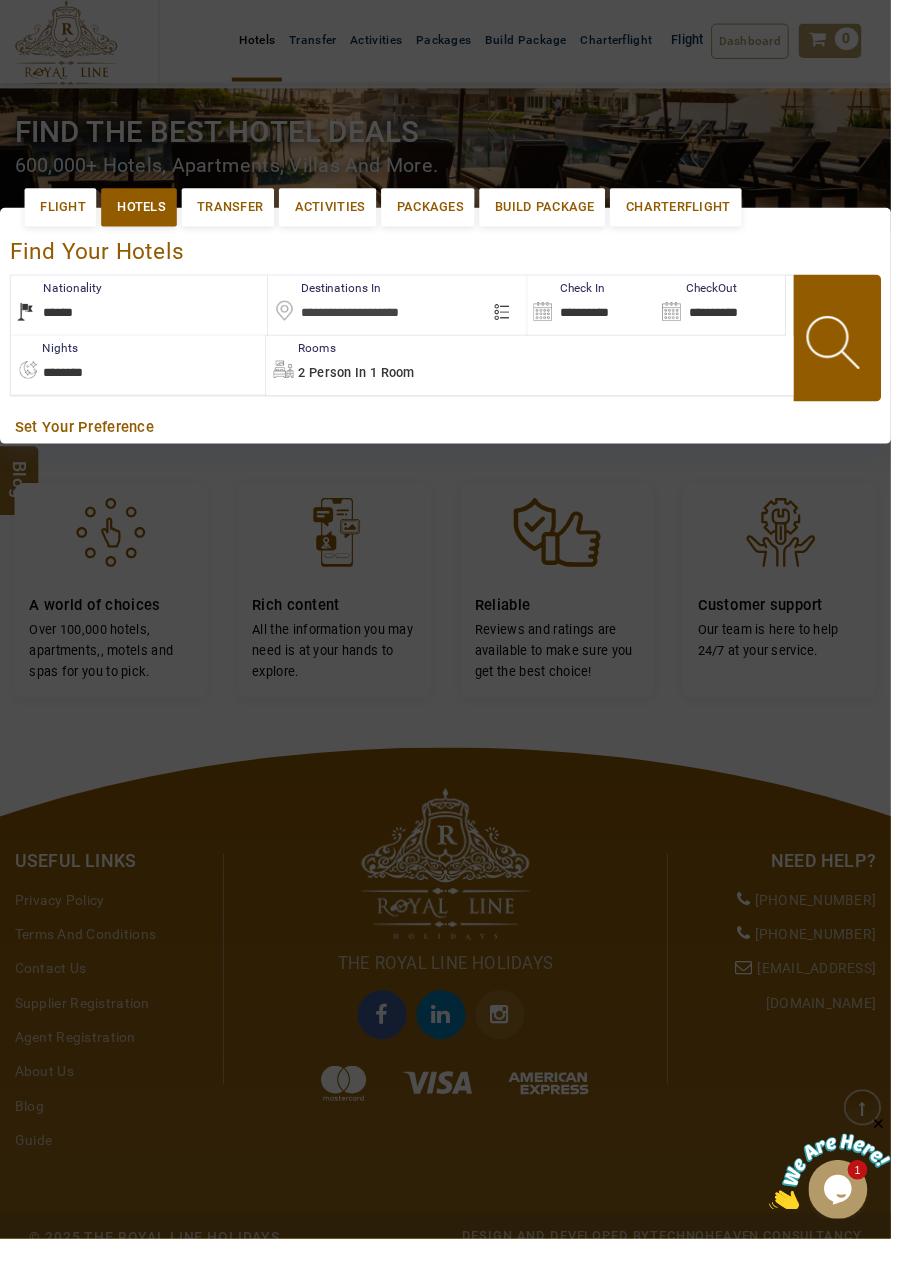 select on "******" 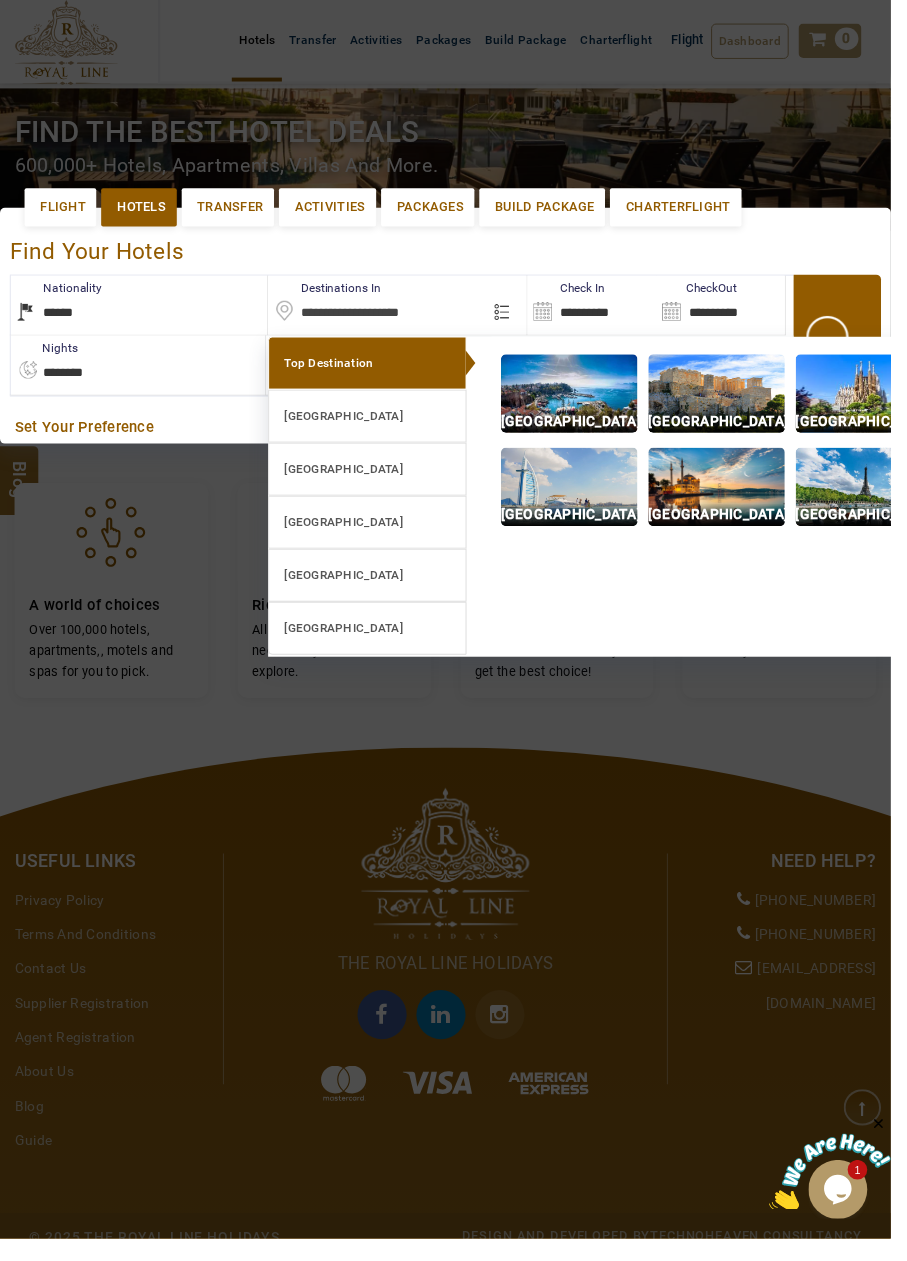 scroll, scrollTop: 0, scrollLeft: 0, axis: both 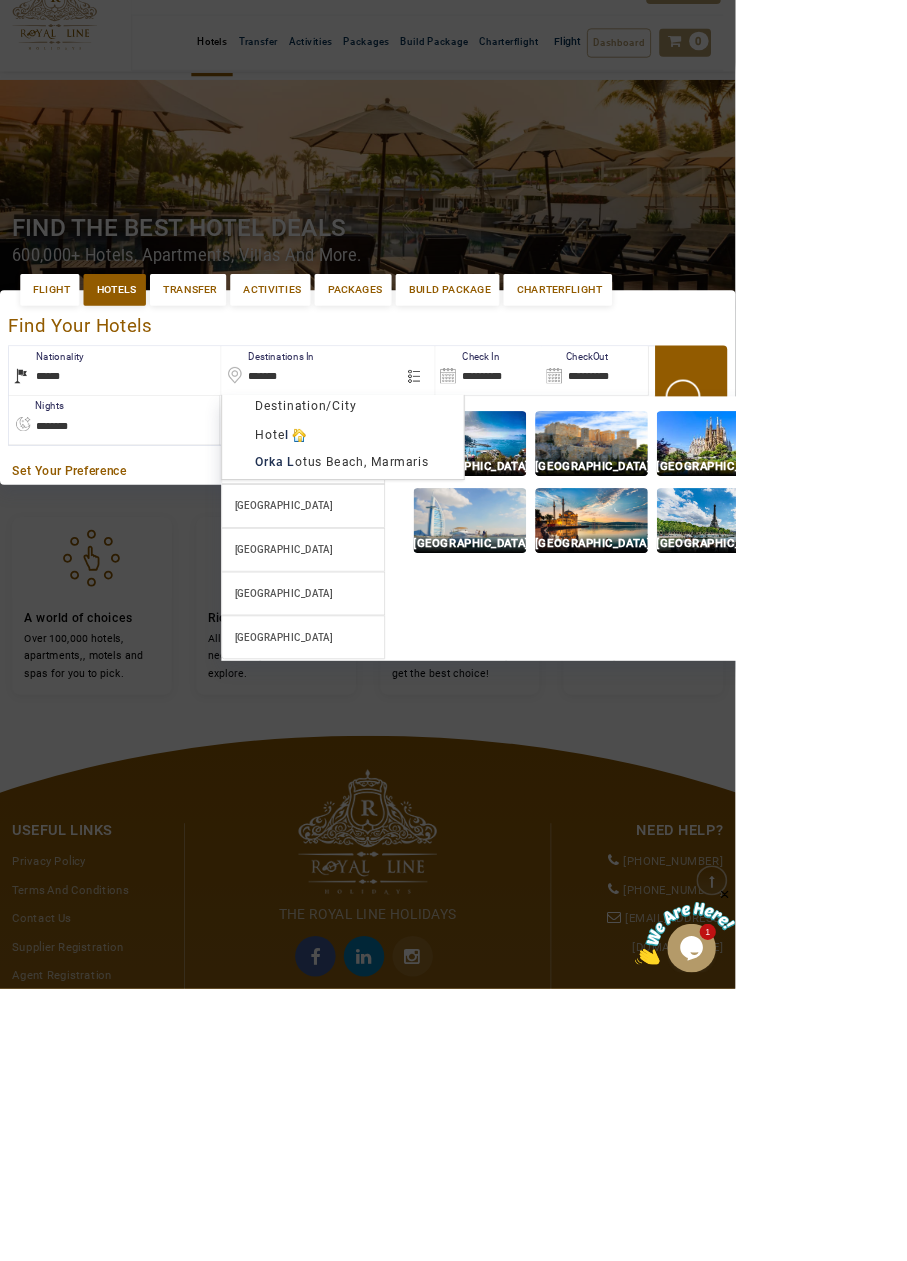 type on "**********" 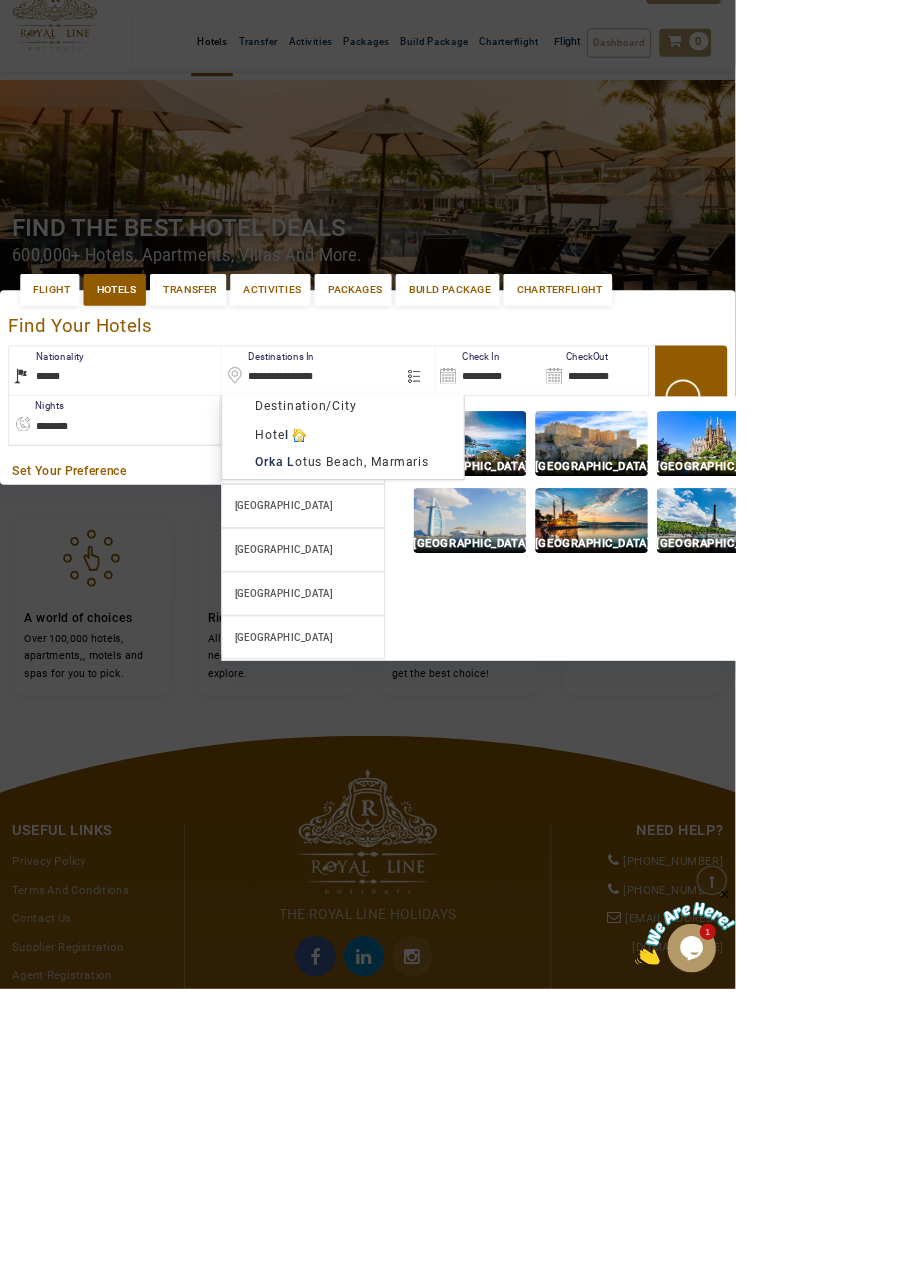 click on "ROYAL LINE HOLIDAYS DMC USD AED  AED EUR  € USD  $ INR  ₹ THB  ฿ IDR  Rp BHD  BHD TRY  ₺ Credit Limit ENG English Arabic Helpline
[PHONE_NUMBER] Register Now [PHONE_NUMBER] [EMAIL_ADDRESS][DOMAIN_NAME] About Us What we Offer Blog Why Us Contact Hotels  Transfer Activities Packages Build Package Charterflight Flight Dashboard My Profile My Booking My Reports My Quotation Sign Out 0 Points Redeem Now To Redeem 5442 Points Future Points  16115   Points Deposit Deposit Limit USD 44.02 Used USD 0.00 Available USD 44.02 Credit Limit Credit Limit USD 90000.00 70% Complete Used USD 86027.70 Available USD 3972.30 Setting  Looks like you haven't added anything to your cart yet Countinue Shopping ****** Please Wait.. Blog demo
Remember me Forgot
password? LOG IN Don't have an account?   Register Now My Booking View/ Print/Cancel Your Booking without Signing in Submit demo
In A Few Moment, You Will Be Celebrating Best Hotel options galore ! Check In   CheckOut Rooms" at bounding box center (453, 736) 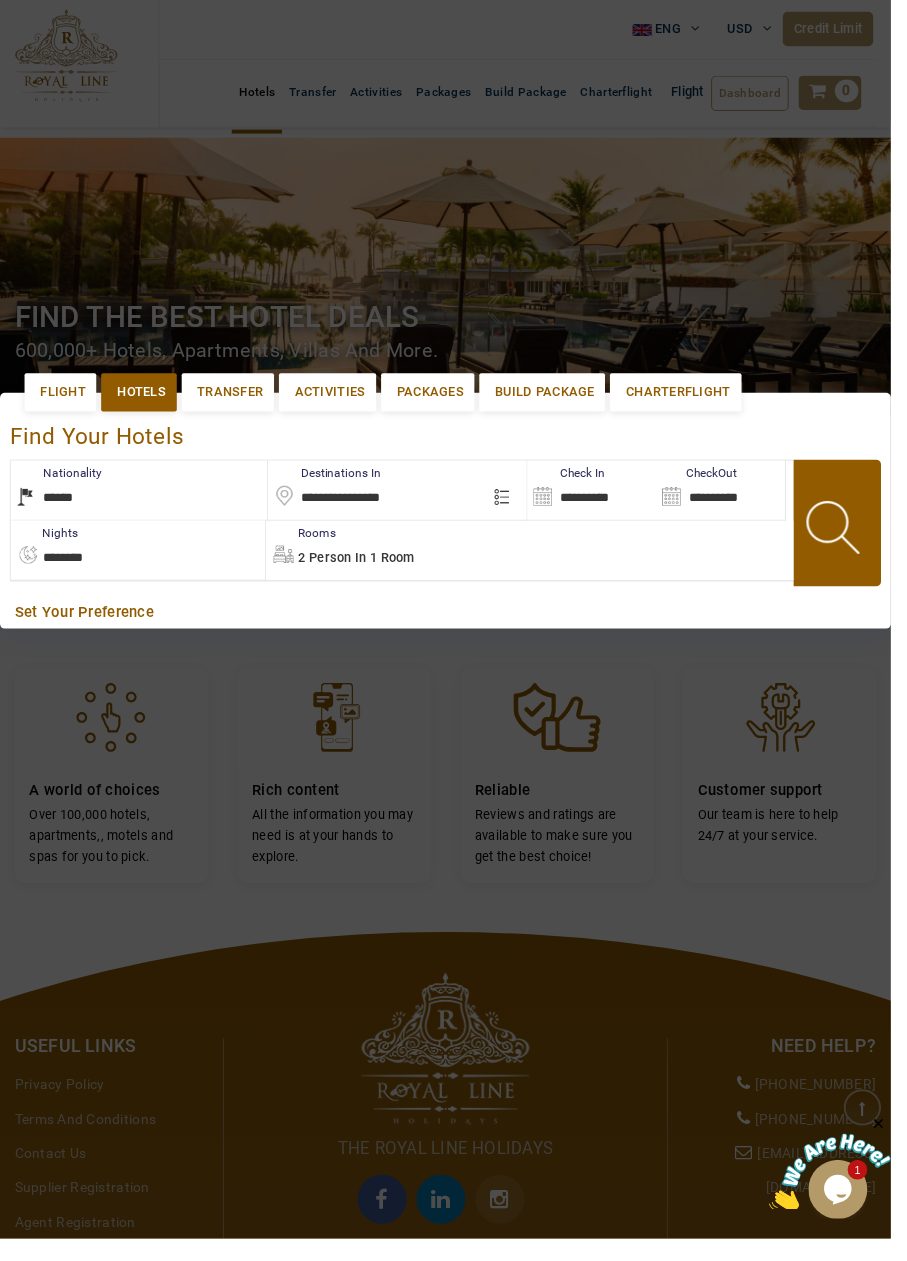 click on "**********" at bounding box center (602, 499) 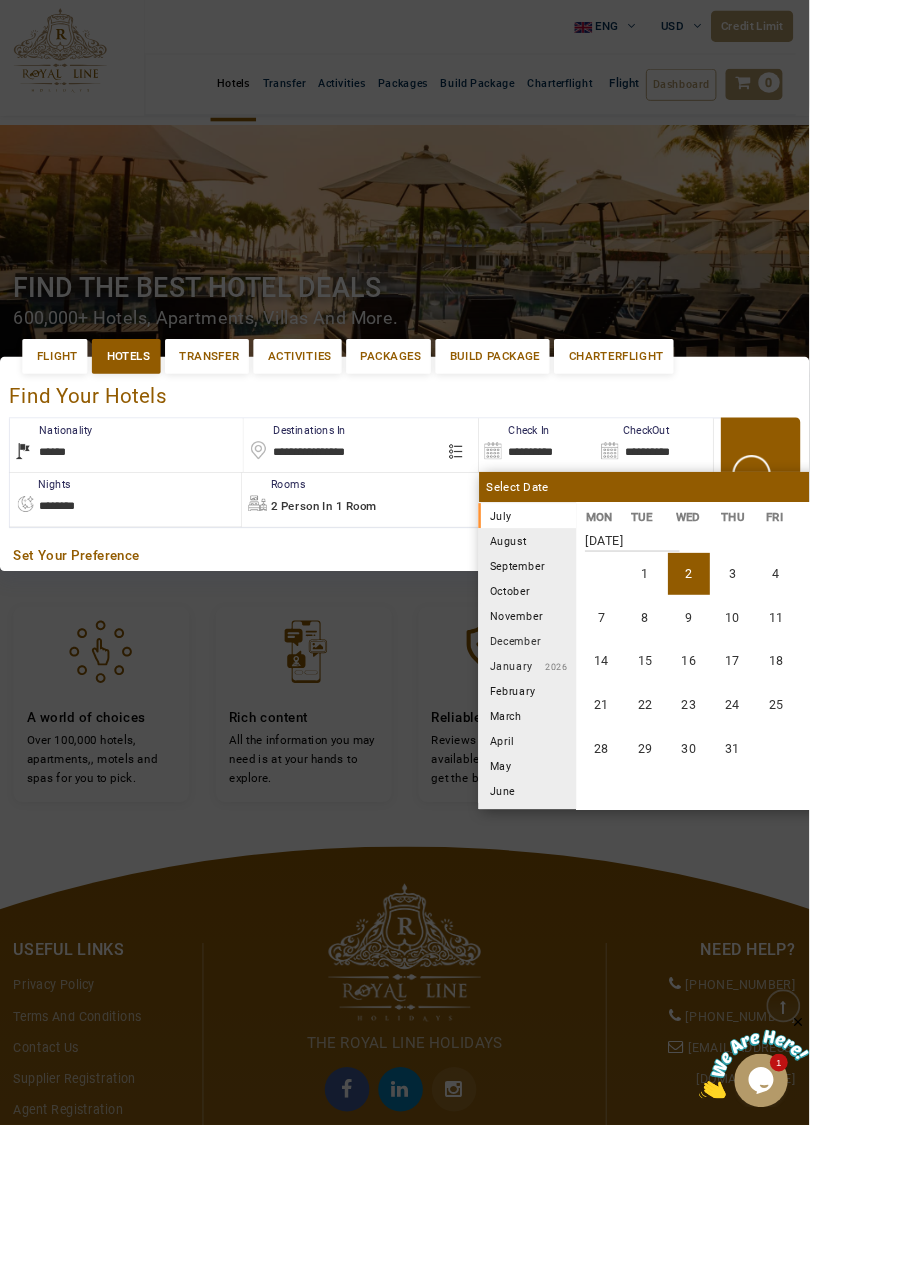 click on "6" at bounding box center (968, 643) 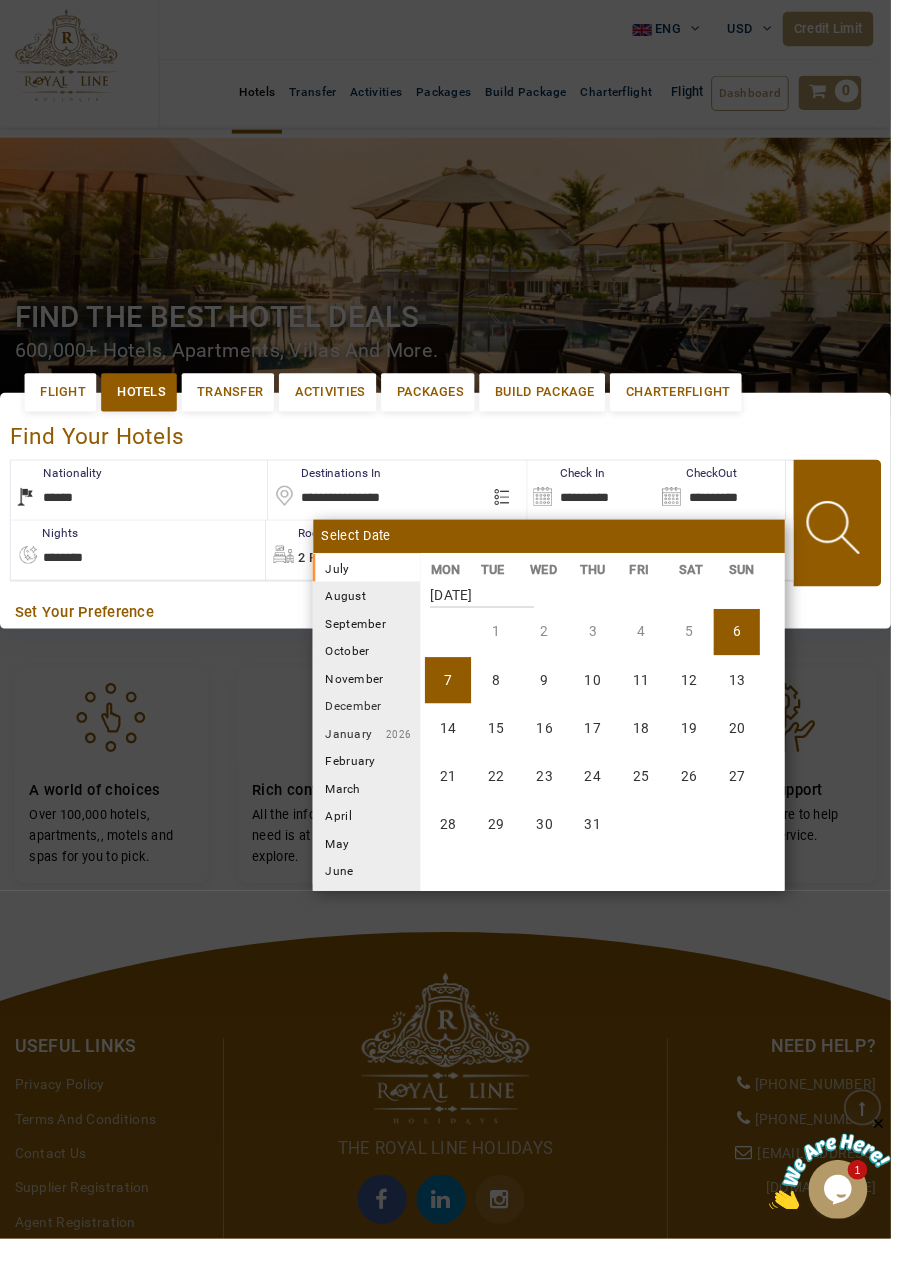click on "9" at bounding box center [554, 692] 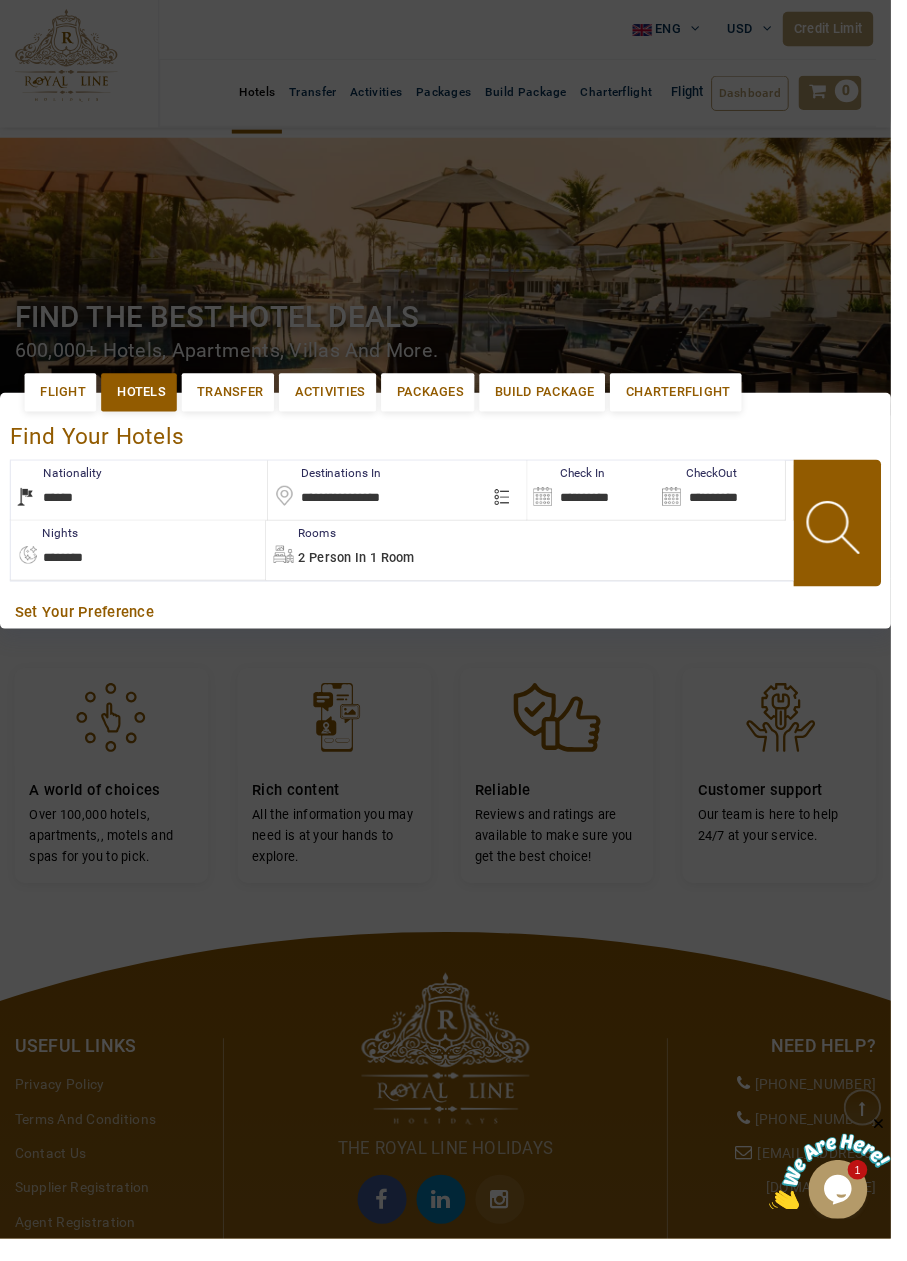 click on "**********" at bounding box center (140, 560) 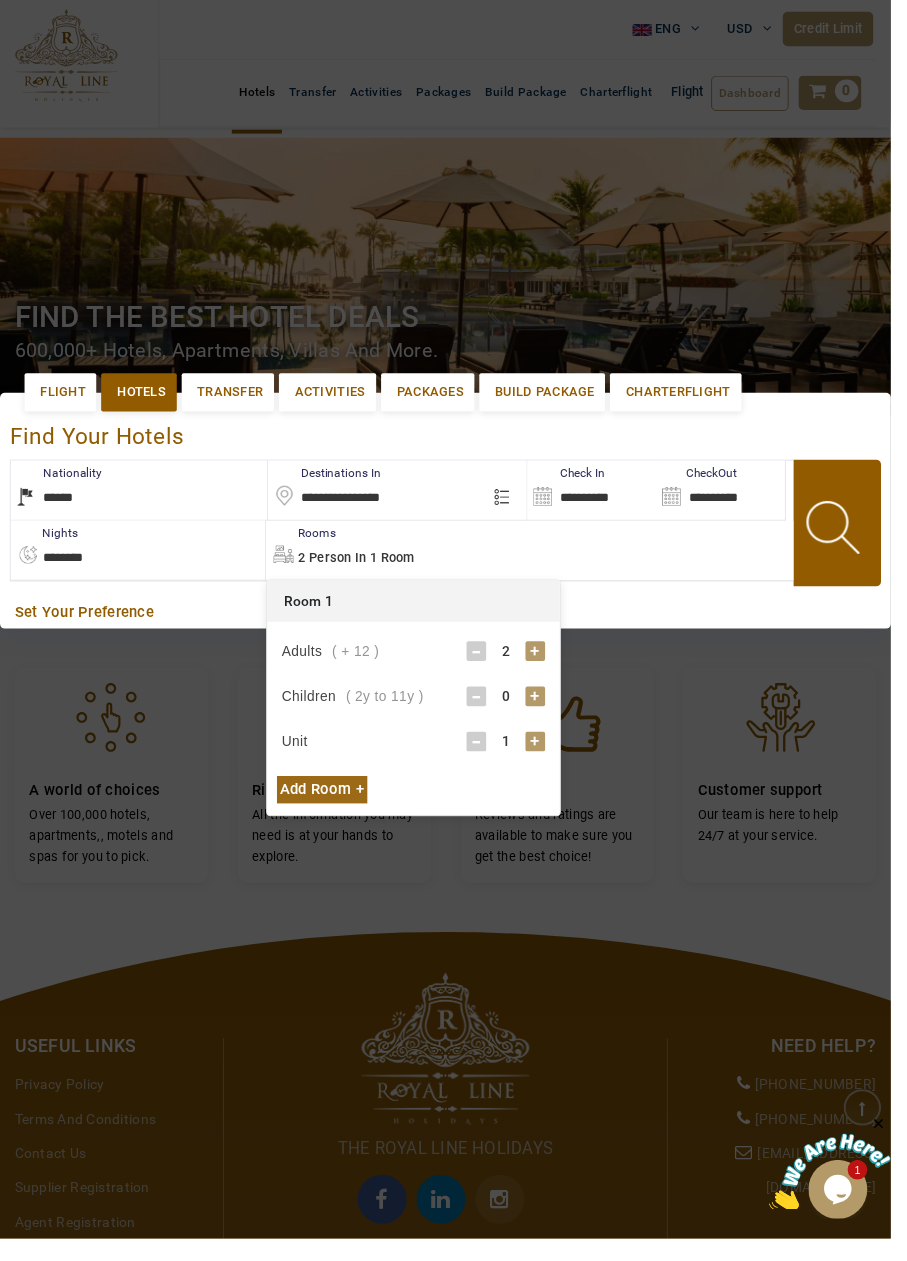 click on "2 Person in    1 Room" at bounding box center (363, 567) 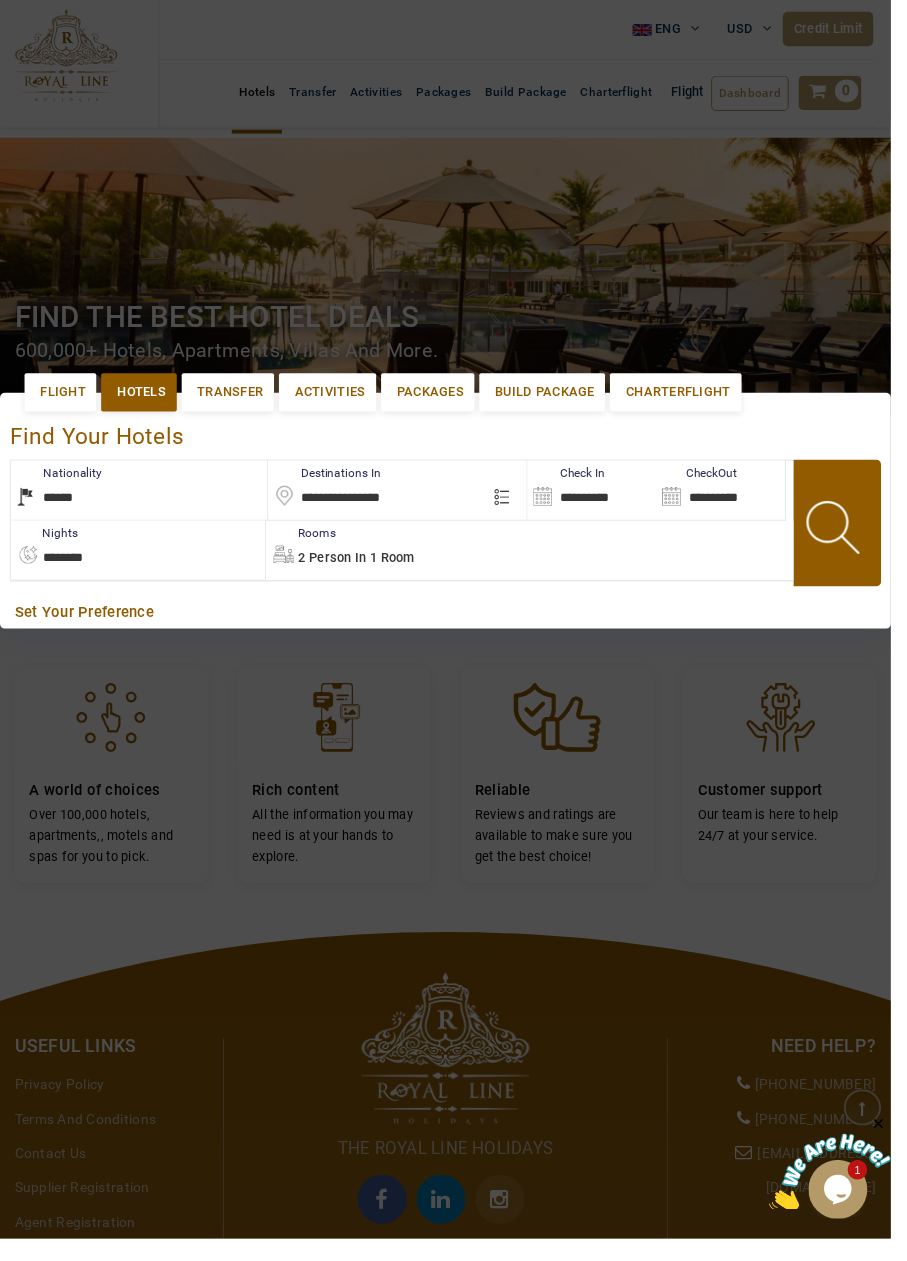 click on "2 Person in    1 Room" at bounding box center [539, 560] 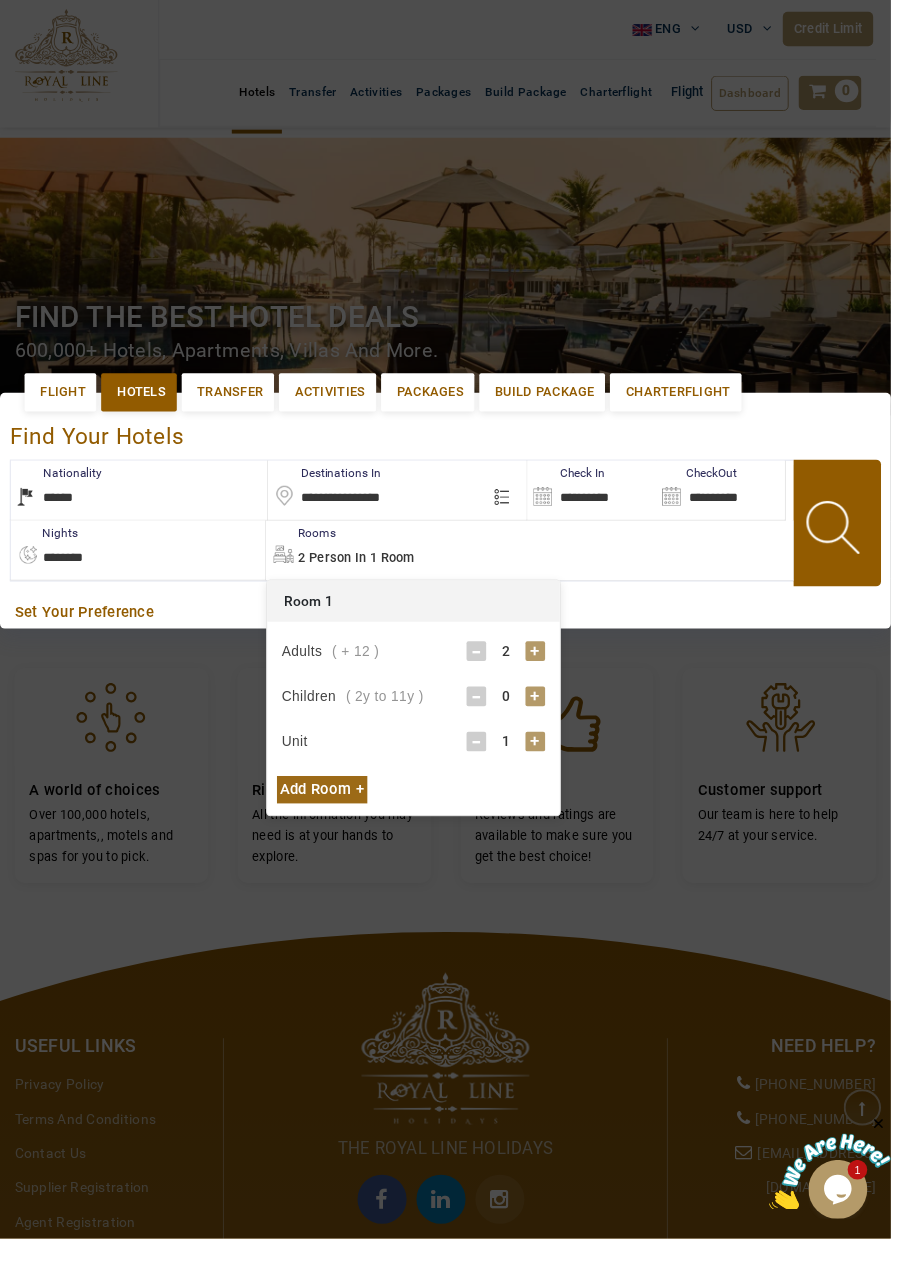 click on "+" at bounding box center (545, 709) 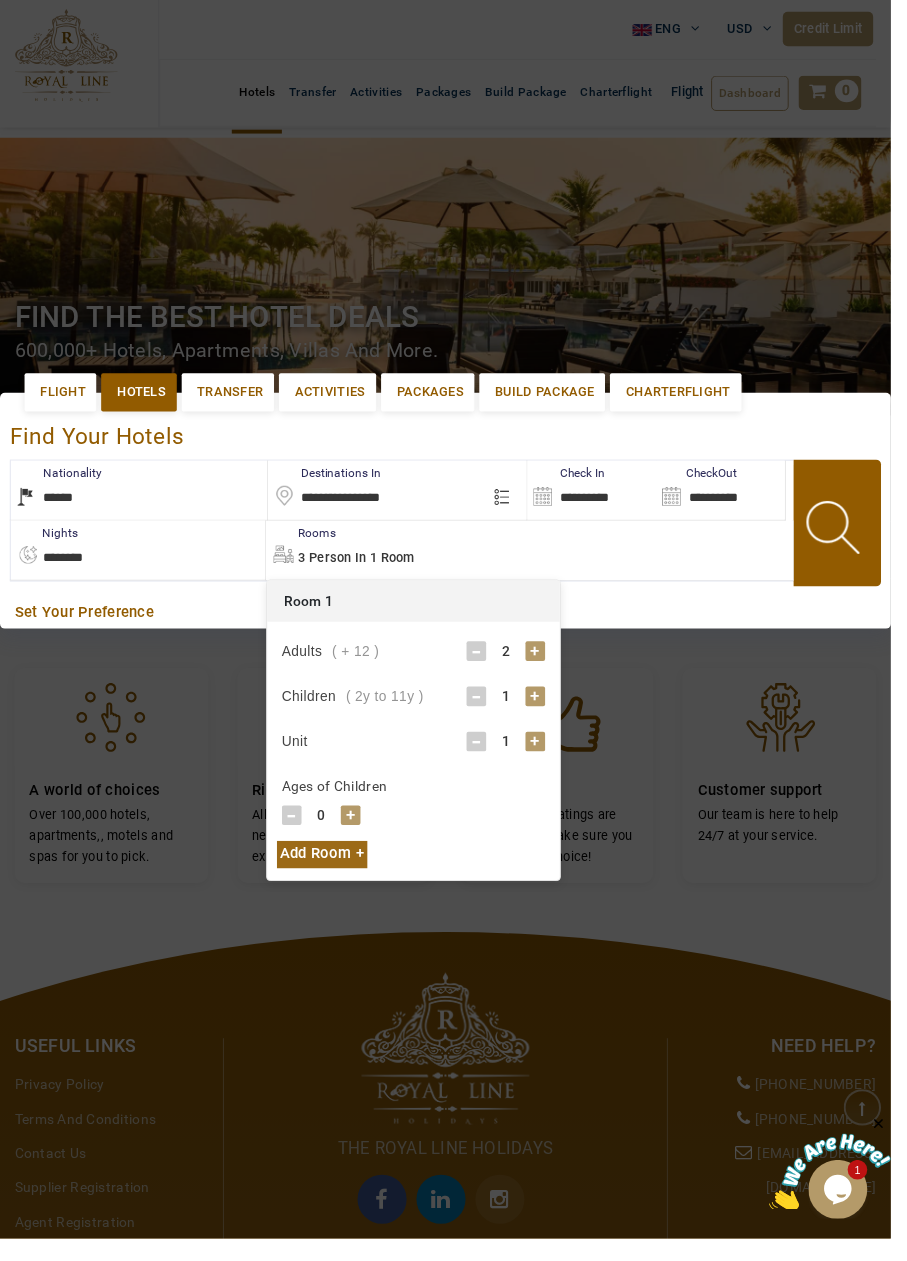click on "+" at bounding box center [357, 830] 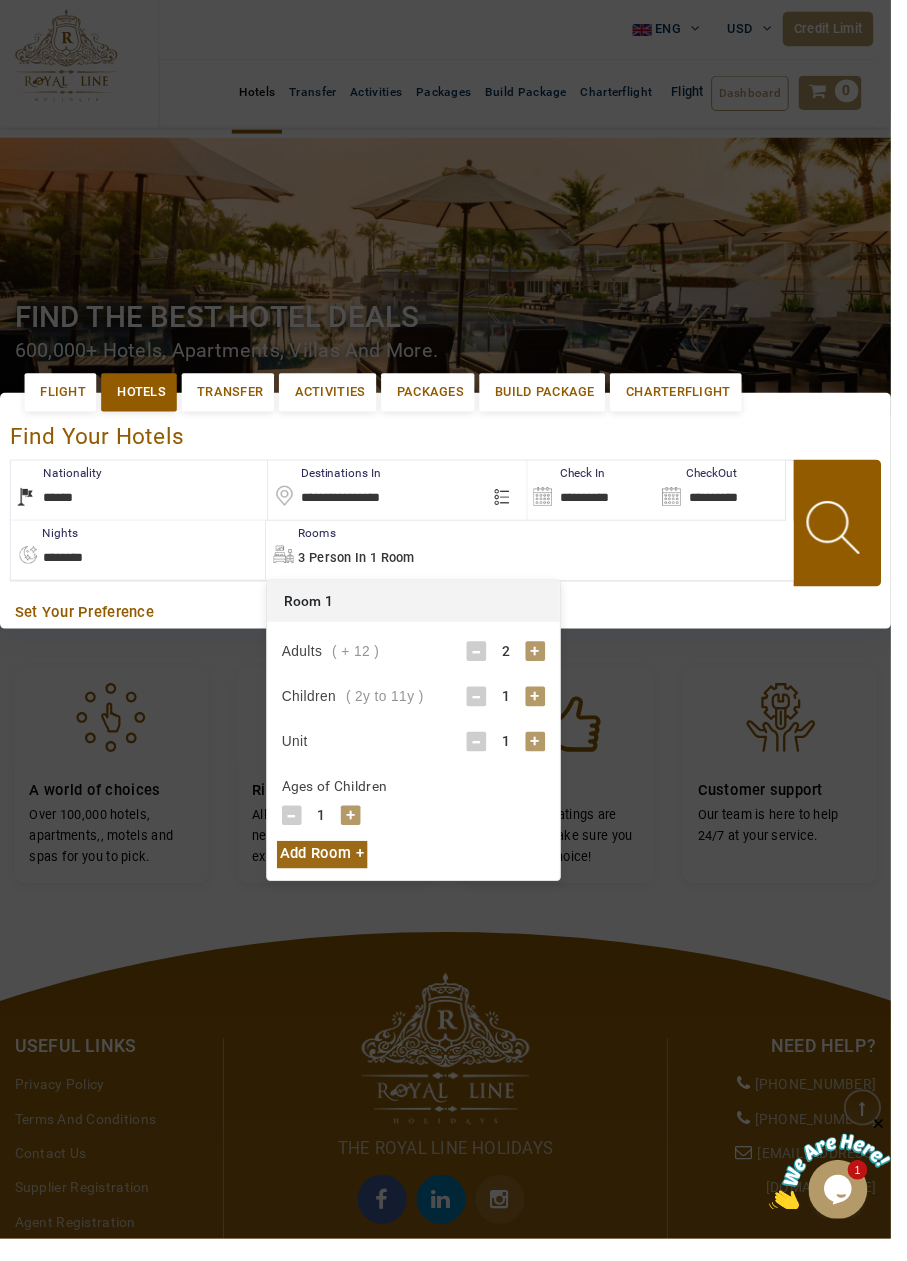 click on "+" at bounding box center (357, 830) 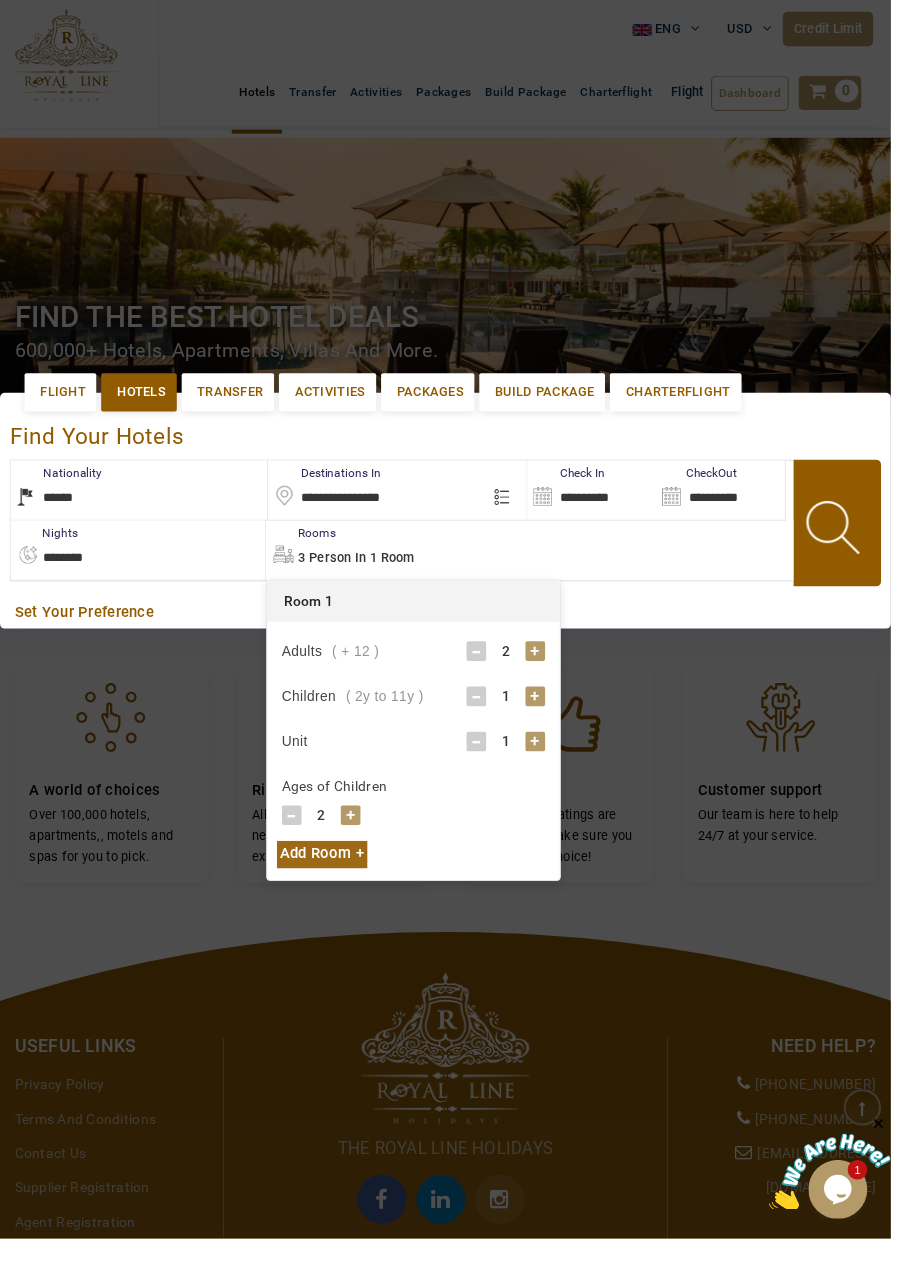 click on "+" at bounding box center (357, 830) 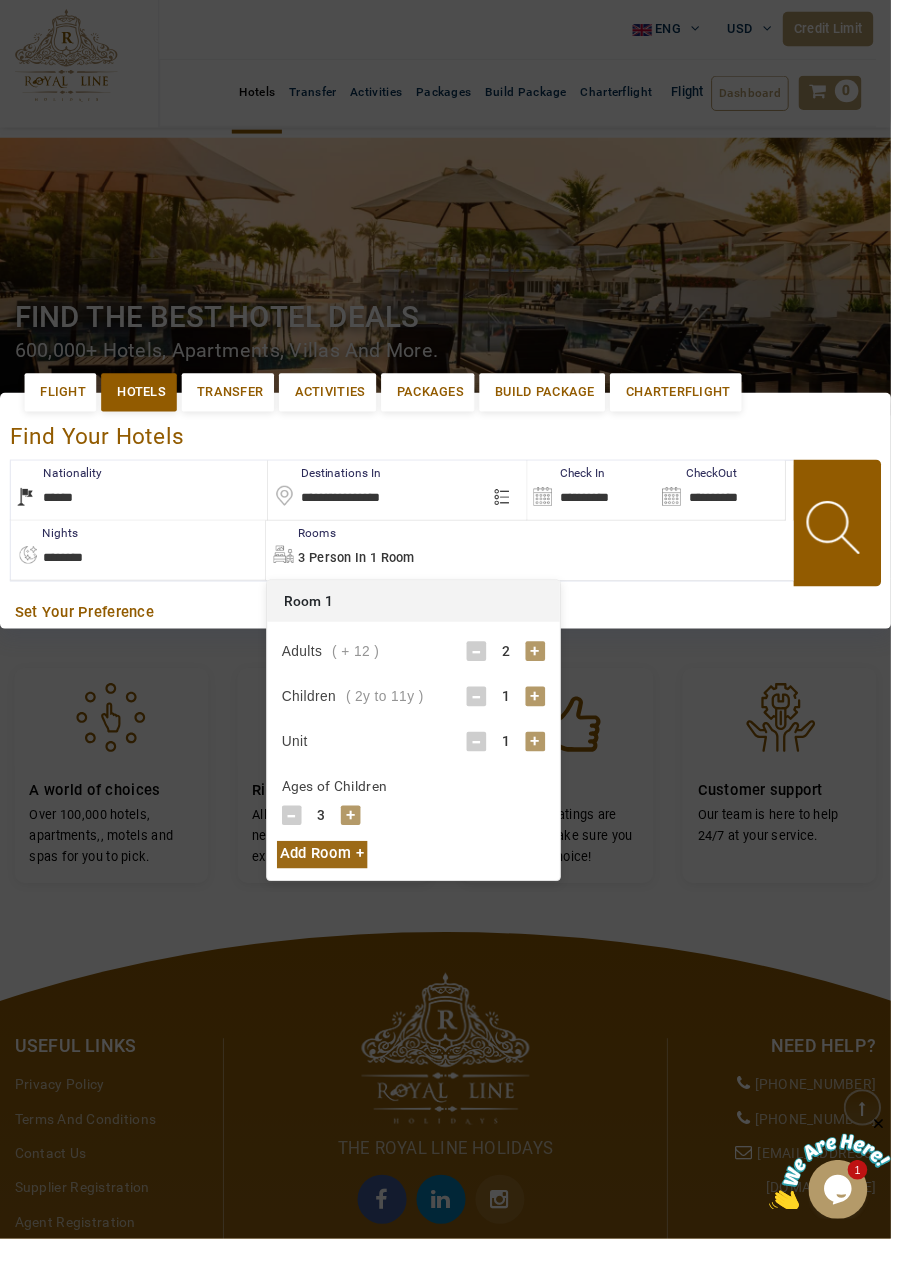 click on "-" at bounding box center (297, 830) 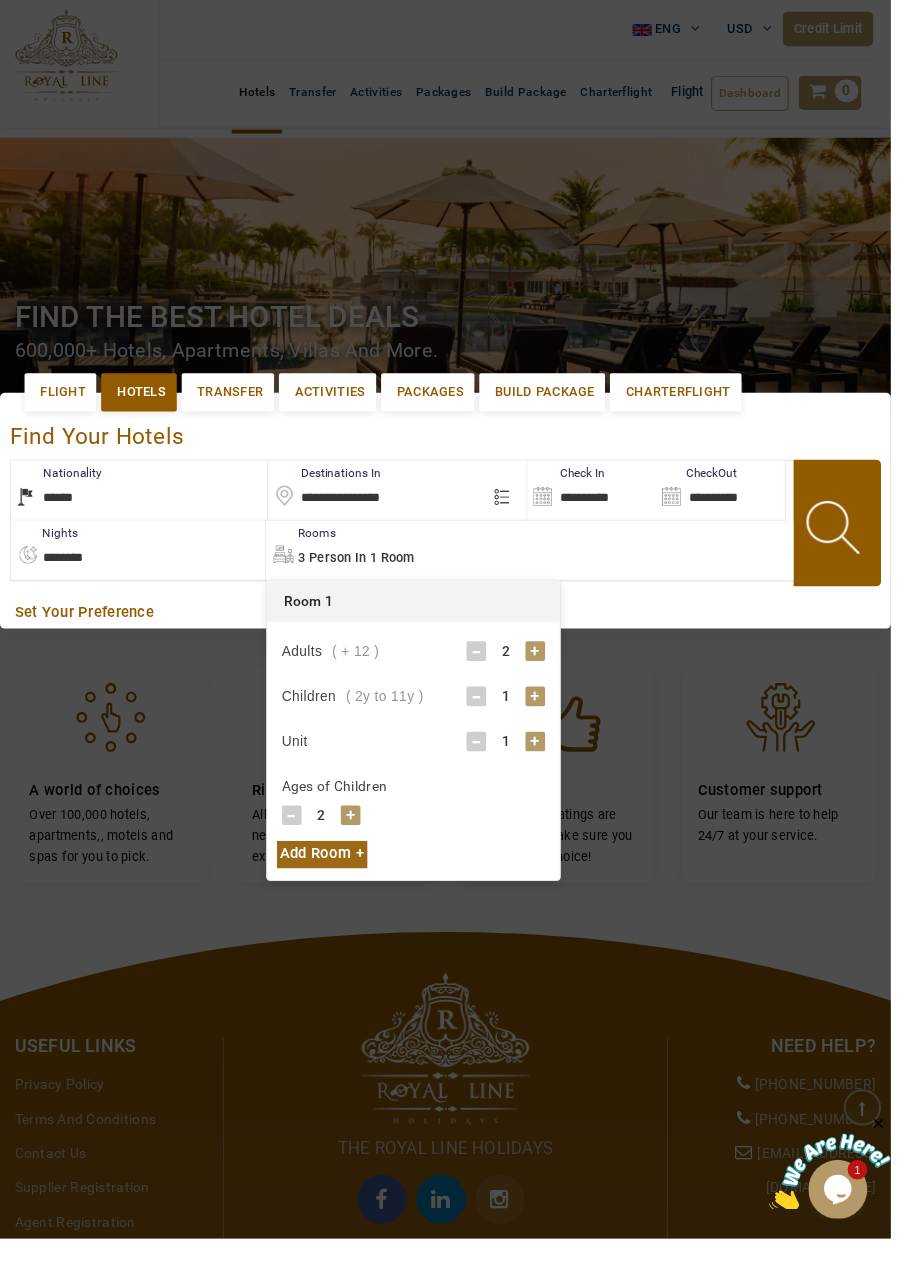 click on "3 Person in    1 Room" at bounding box center [539, 560] 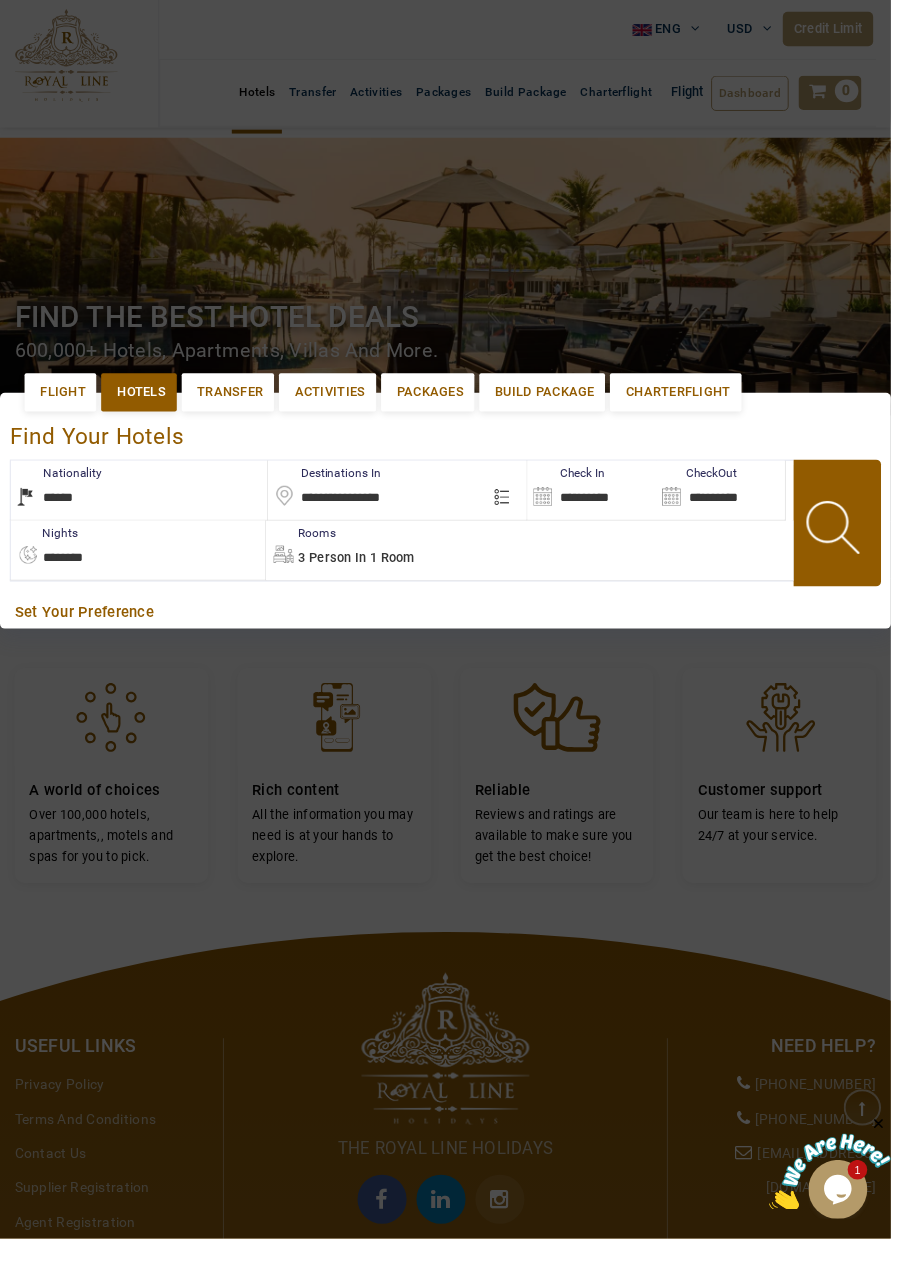 click at bounding box center [866, 539] 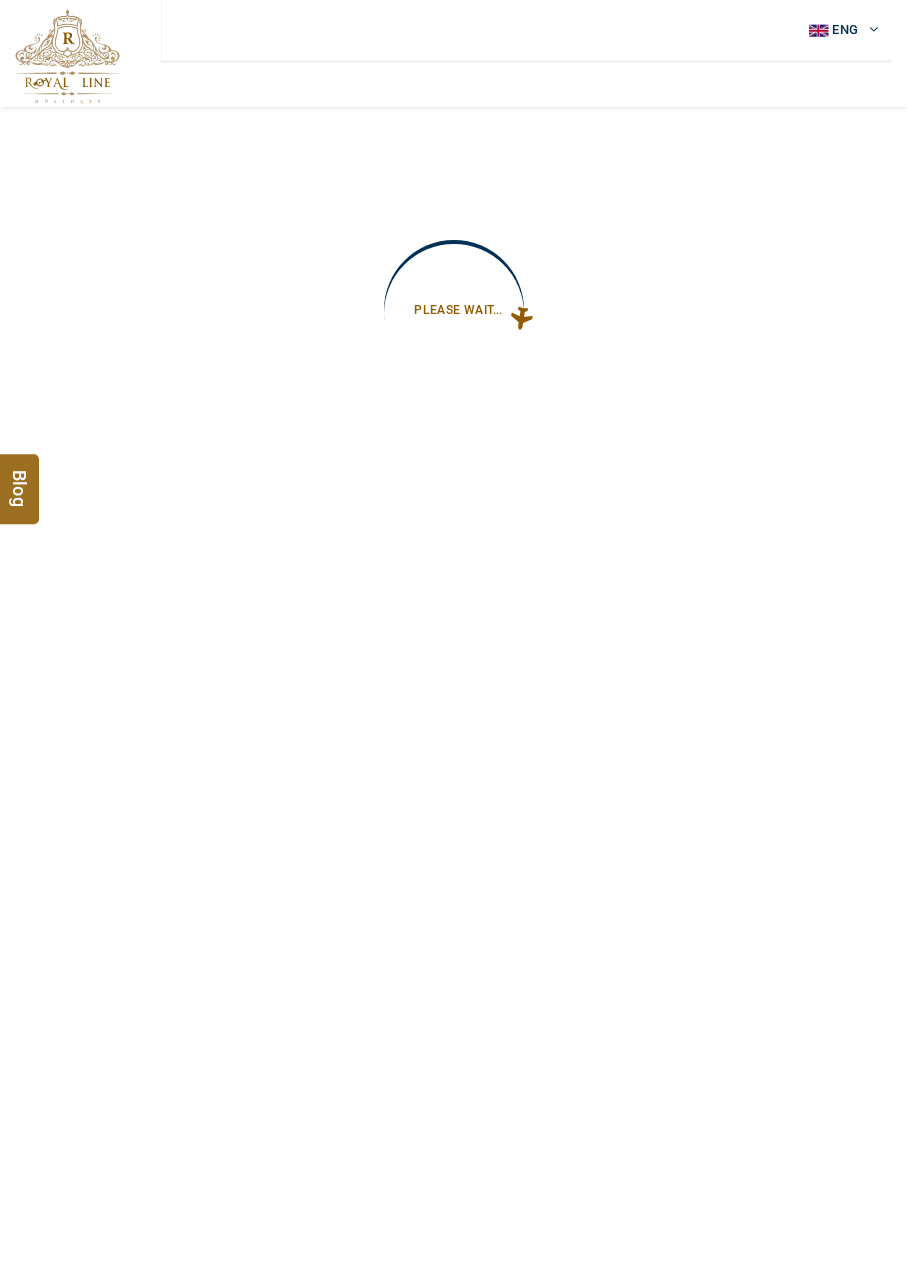 type on "**********" 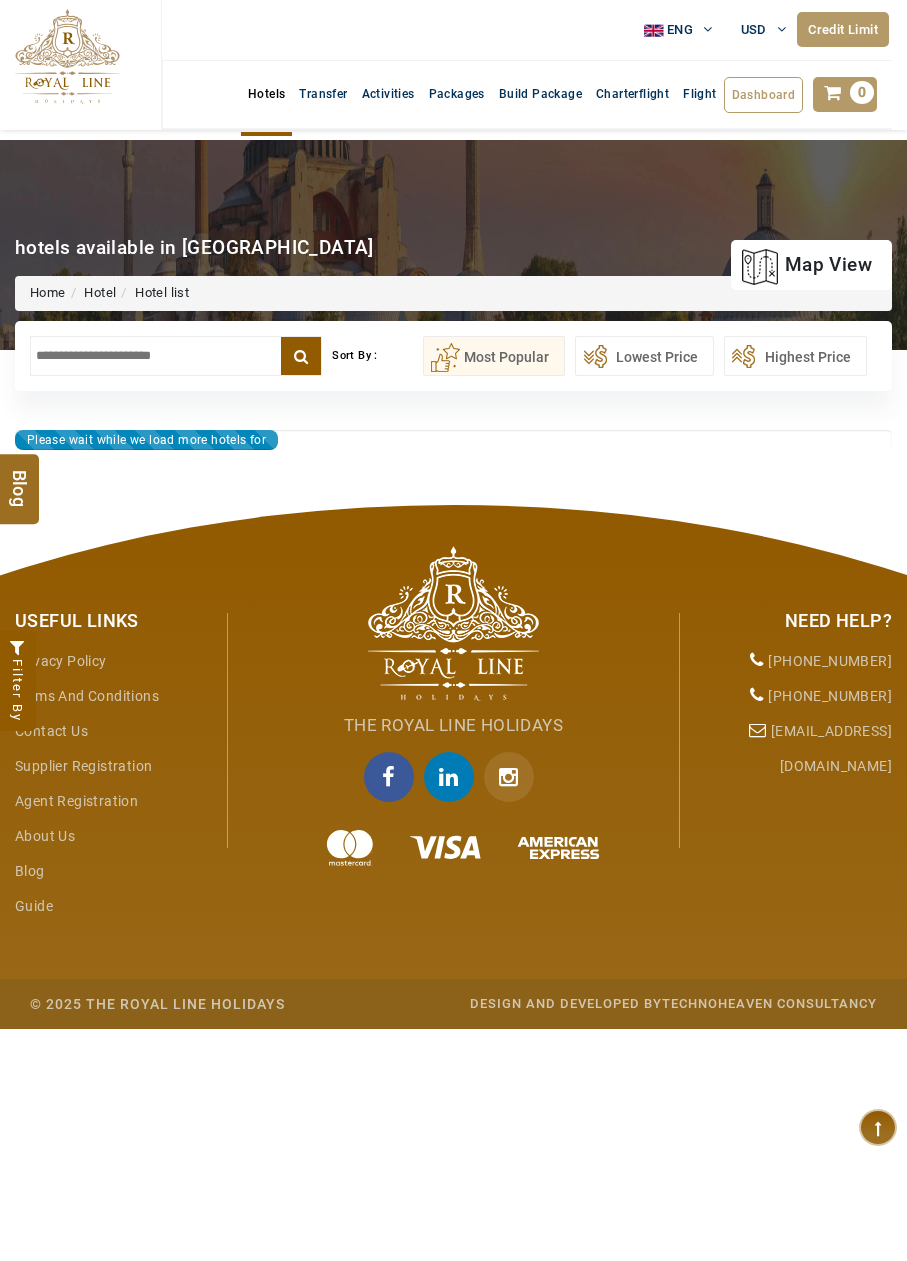 scroll, scrollTop: 0, scrollLeft: 0, axis: both 